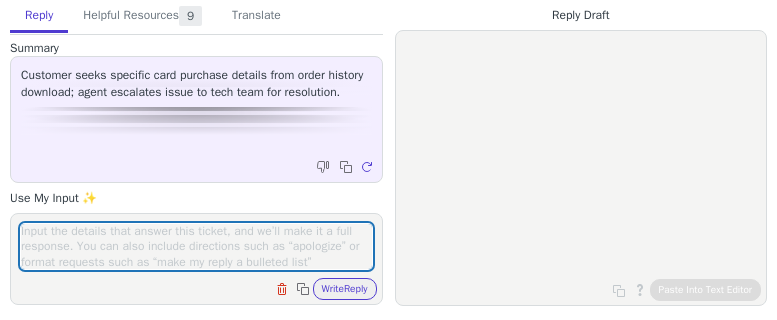 scroll, scrollTop: 0, scrollLeft: 0, axis: both 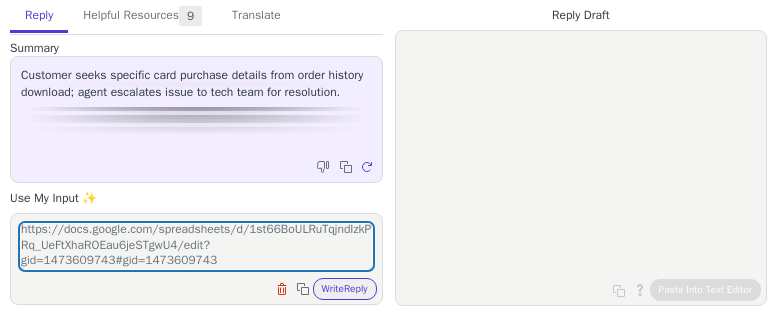 type on "here is where he can access the list : https://docs.google.com/spreadsheets/d/1st66BoULRuTqjndIzkPRq_UeFtXhaROEau6jeSTgwU4/edit?gid=1473609743#gid=1473609743" 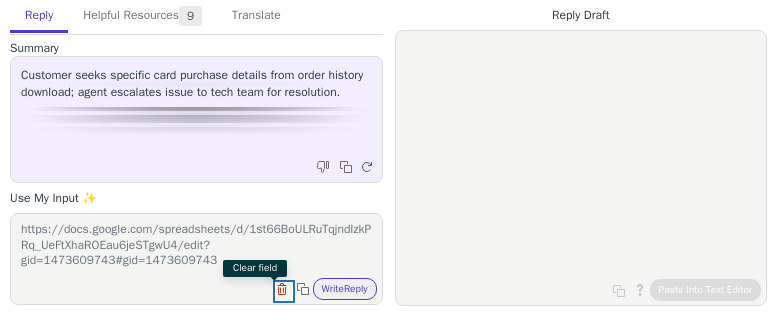 type 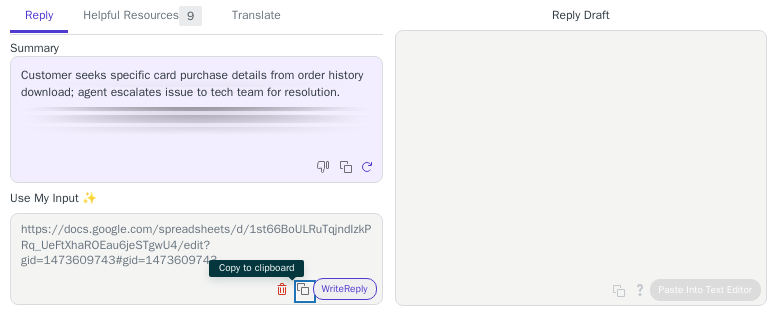 type 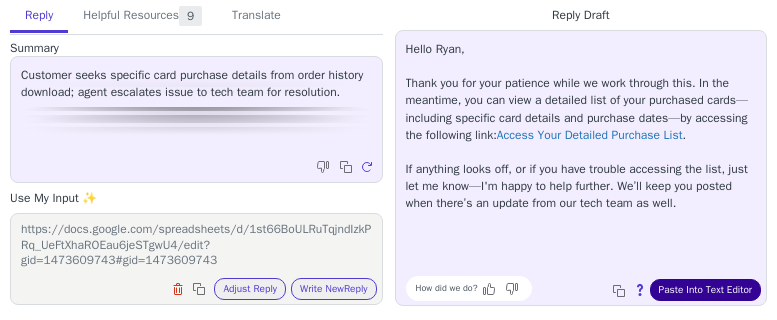 click on "Paste Into Text Editor" at bounding box center (705, 290) 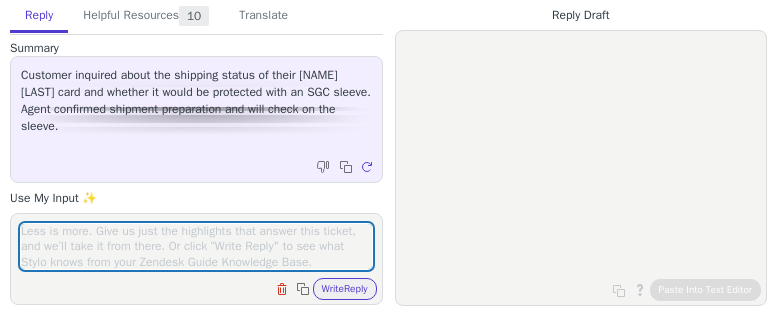 scroll, scrollTop: 0, scrollLeft: 0, axis: both 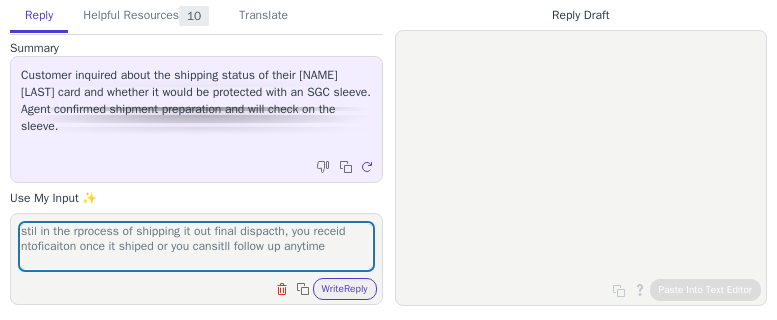 type on "stil in the rprocess of shipping it out final dispacth, you receid ntoficaiton once it shiped or you cansitll follow up anytime" 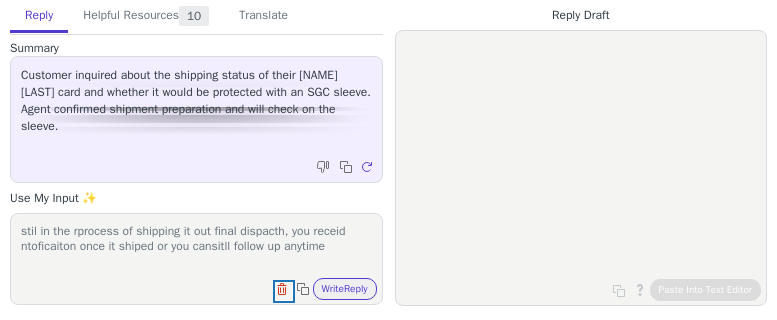 type 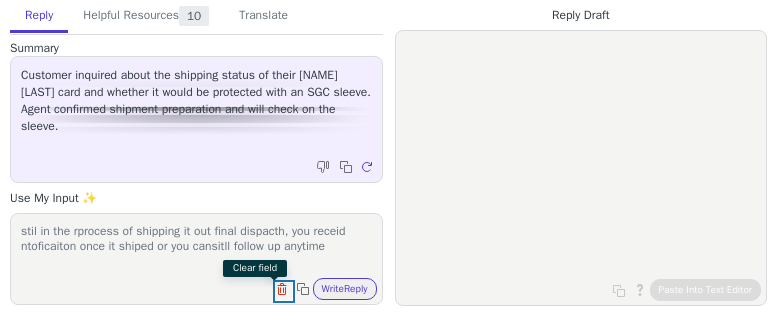 type 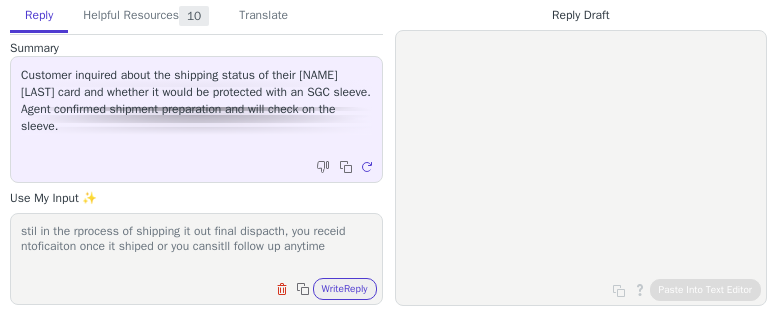 type 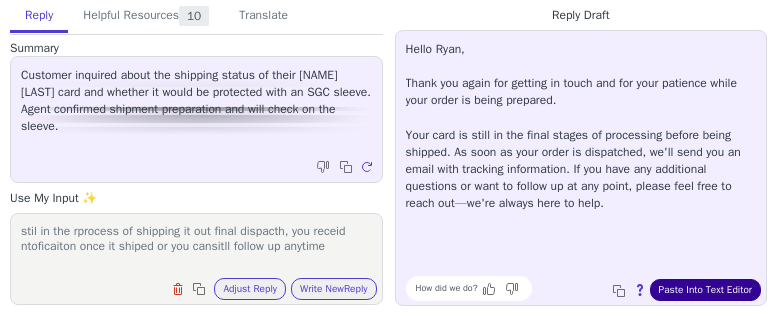 click on "Paste Into Text Editor" at bounding box center (705, 290) 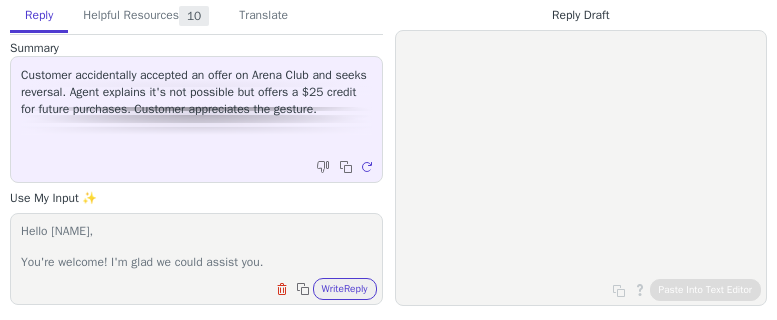 click on "Write  Reply" at bounding box center (345, 289) 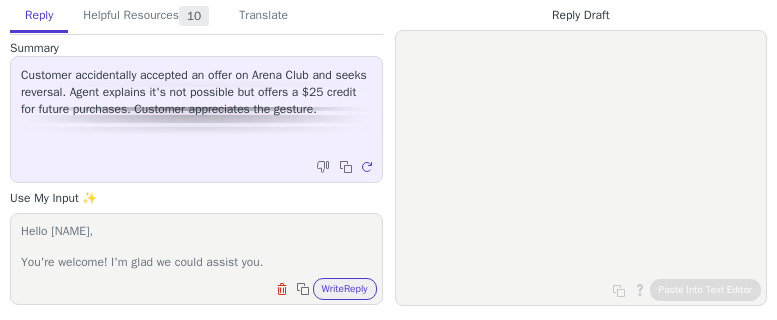 scroll, scrollTop: 0, scrollLeft: 0, axis: both 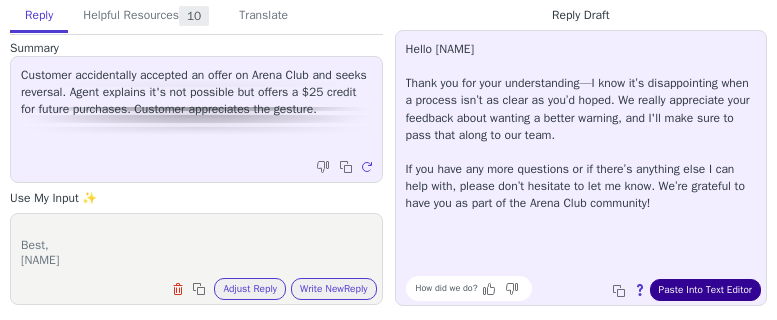 click on "Paste Into Text Editor" at bounding box center (705, 290) 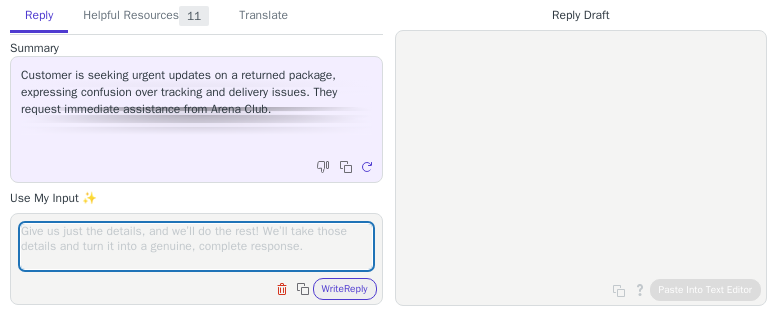 scroll, scrollTop: 0, scrollLeft: 0, axis: both 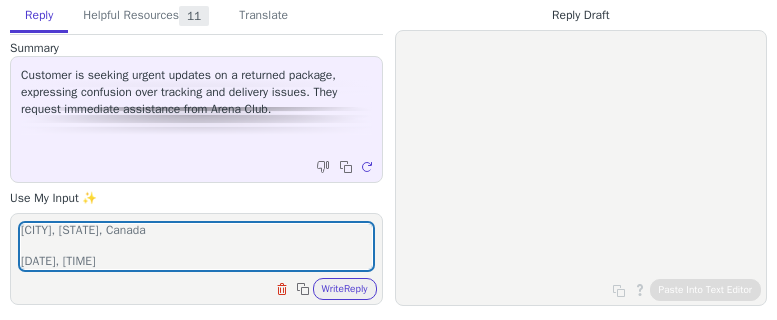 type on "Estimated delivery
[DAY], [MONTH] [DAY_NUM] between [TIME] - [TIME]
Return To
[CITY], [STATE] US
Past Event
Returning to Sender
Return tracking number: [TRACKING_NUMBER]
[CITY], [STATE], Canada
[DATE], [TIME]
Current Event
On the Way
[CITY], [STATE], Canada
[DATE], [TIME]" 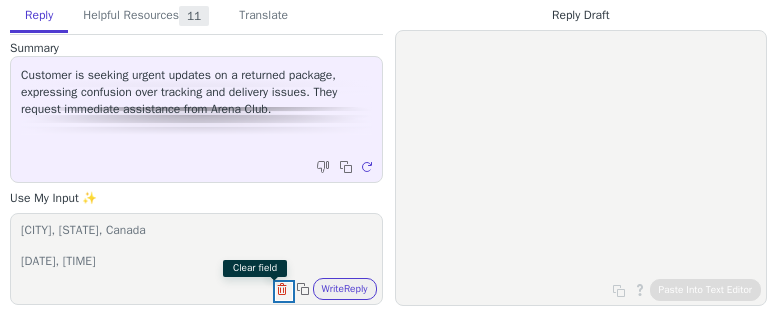 type 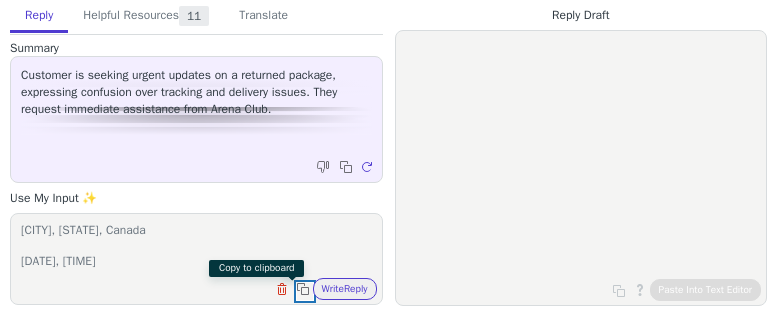 type 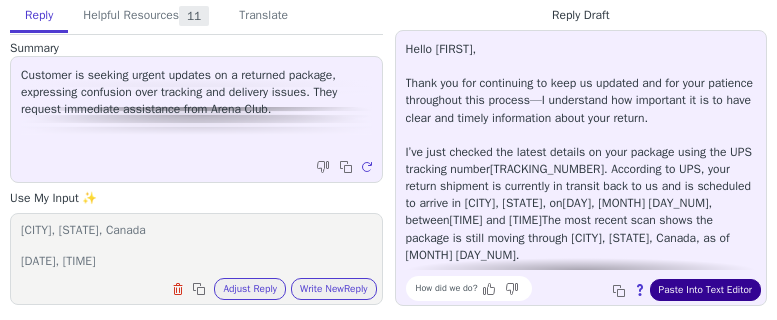 click on "How did we do?   Copy to clipboard About this reply Paste Into Text Editor" at bounding box center (591, 288) 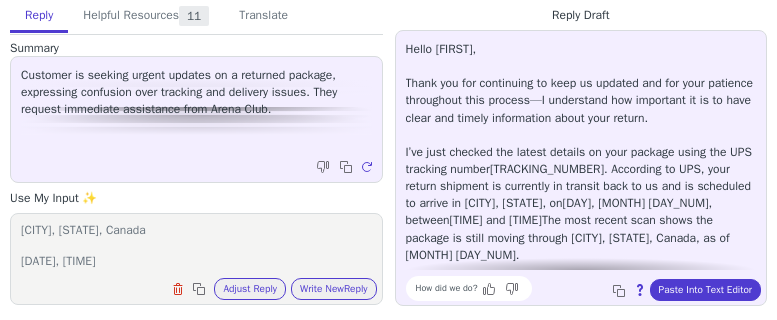 click on "Estimated delivery
[DAY], [MONTH] [DAY_NUM] between [TIME] - [TIME]
Return To
[CITY], [STATE] US
Past Event
Returning to Sender
Return tracking number: [TRACKING_NUMBER]
[CITY], [STATE], Canada
[DATE], [TIME]
Current Event
On the Way
[CITY], [STATE], Canada
[DATE], [TIME]" at bounding box center [196, 246] 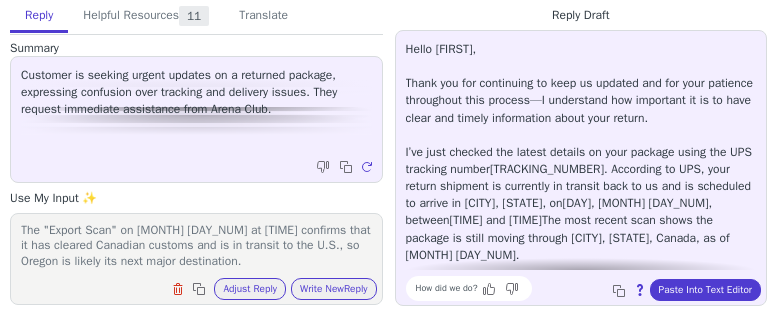 scroll, scrollTop: 387, scrollLeft: 0, axis: vertical 